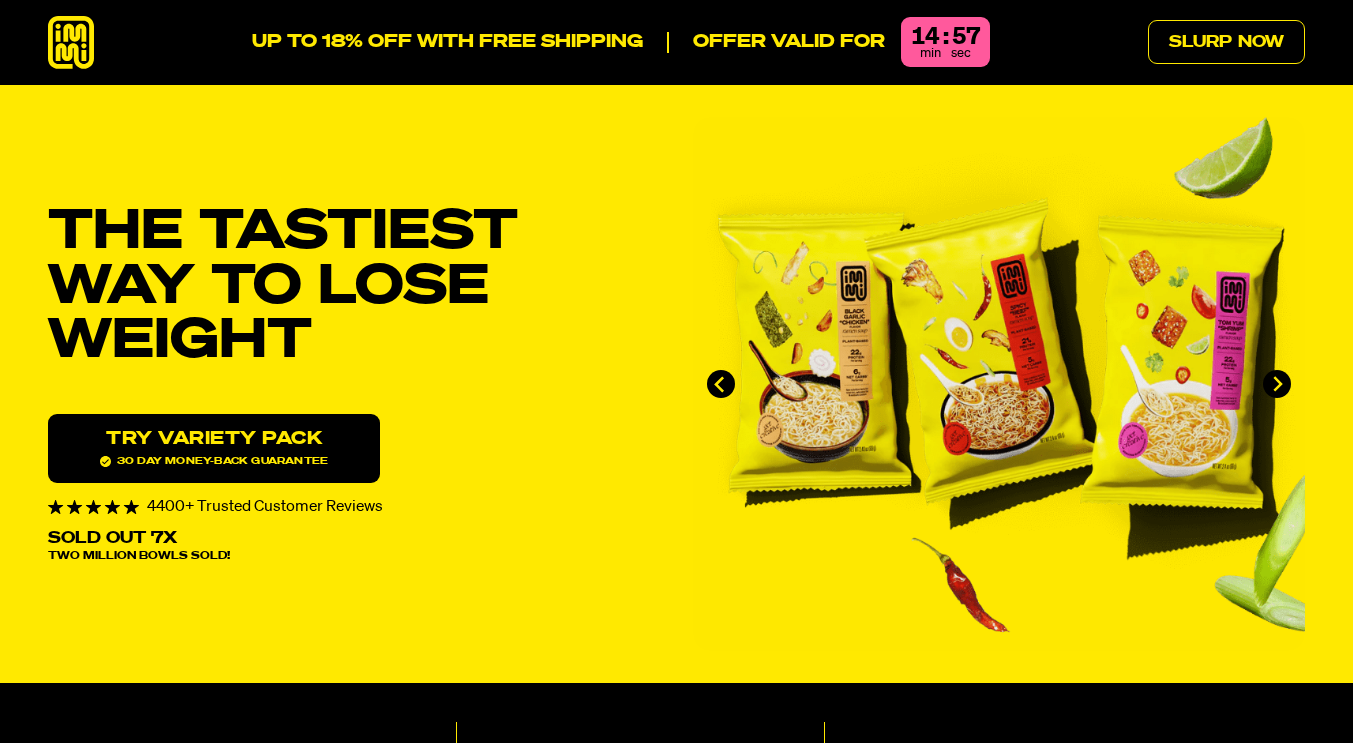 scroll, scrollTop: 0, scrollLeft: 0, axis: both 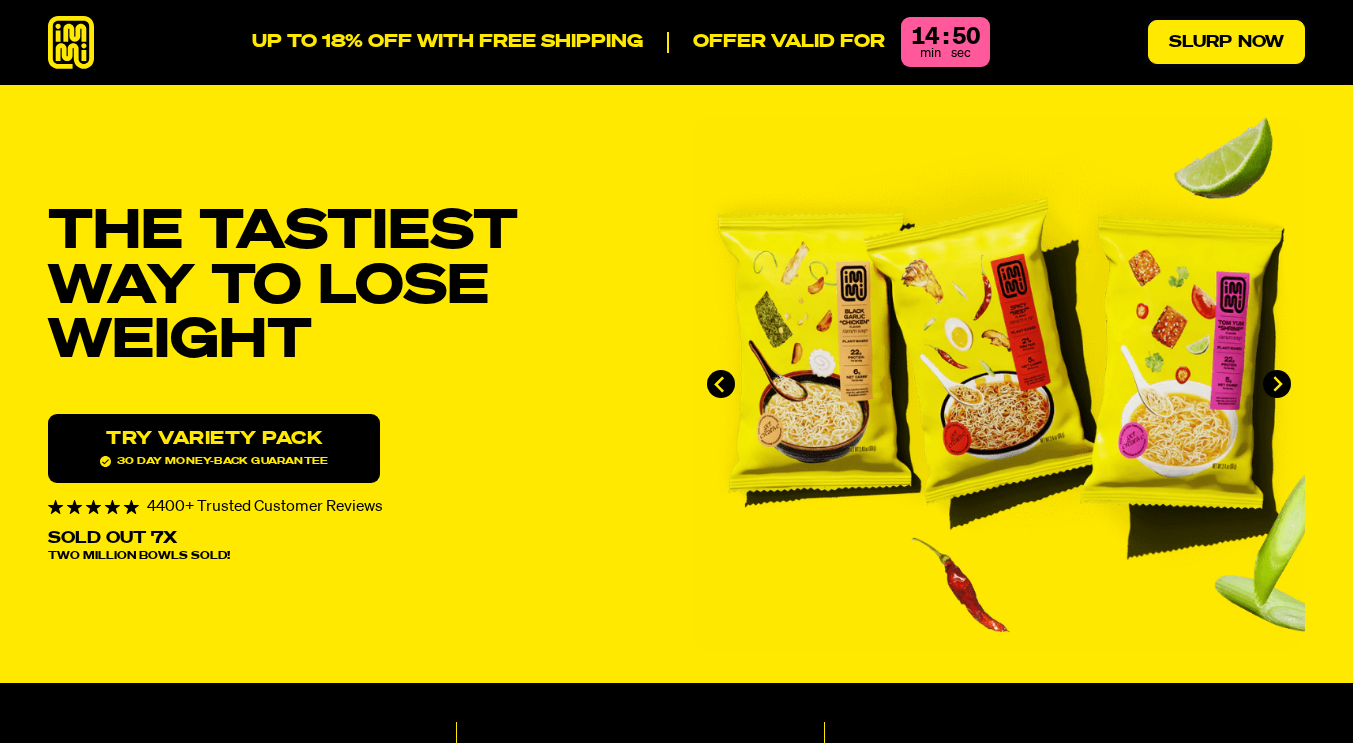 click on "Slurp Now" at bounding box center [1226, 42] 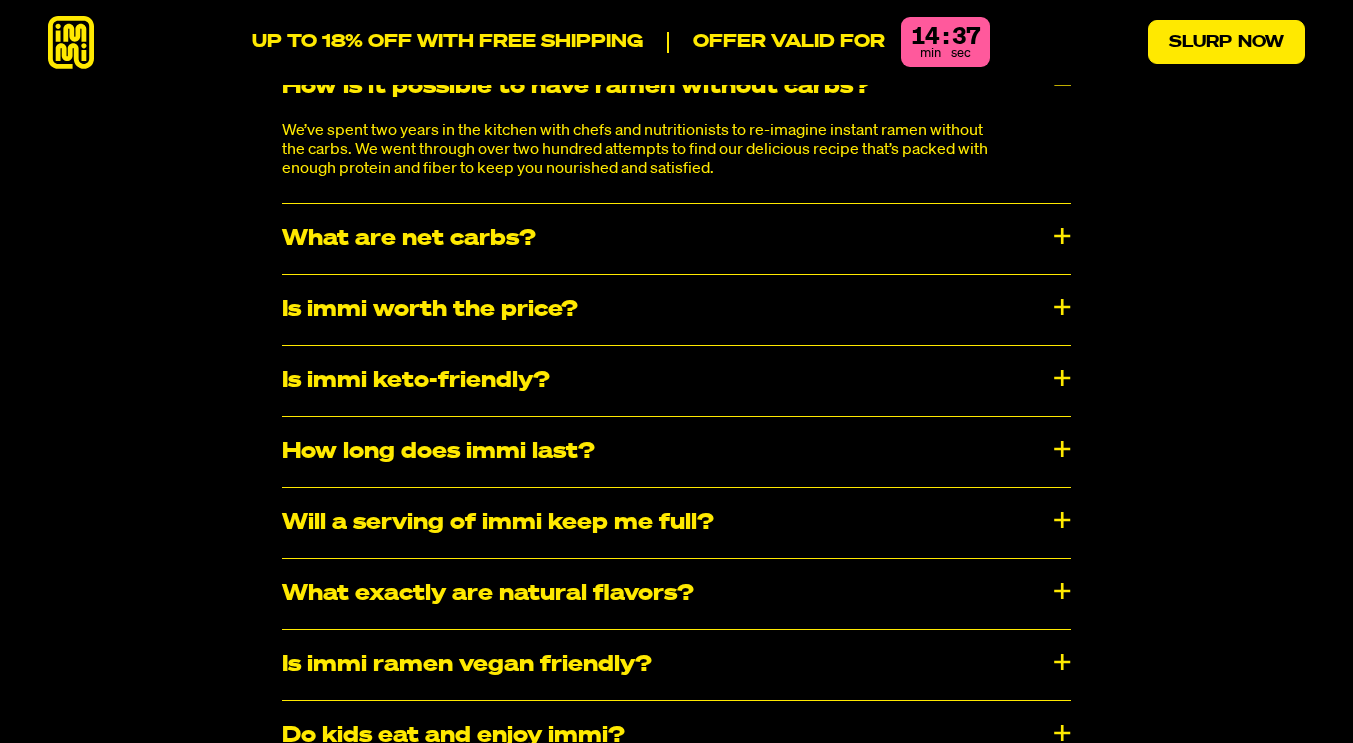 scroll, scrollTop: 10419, scrollLeft: 0, axis: vertical 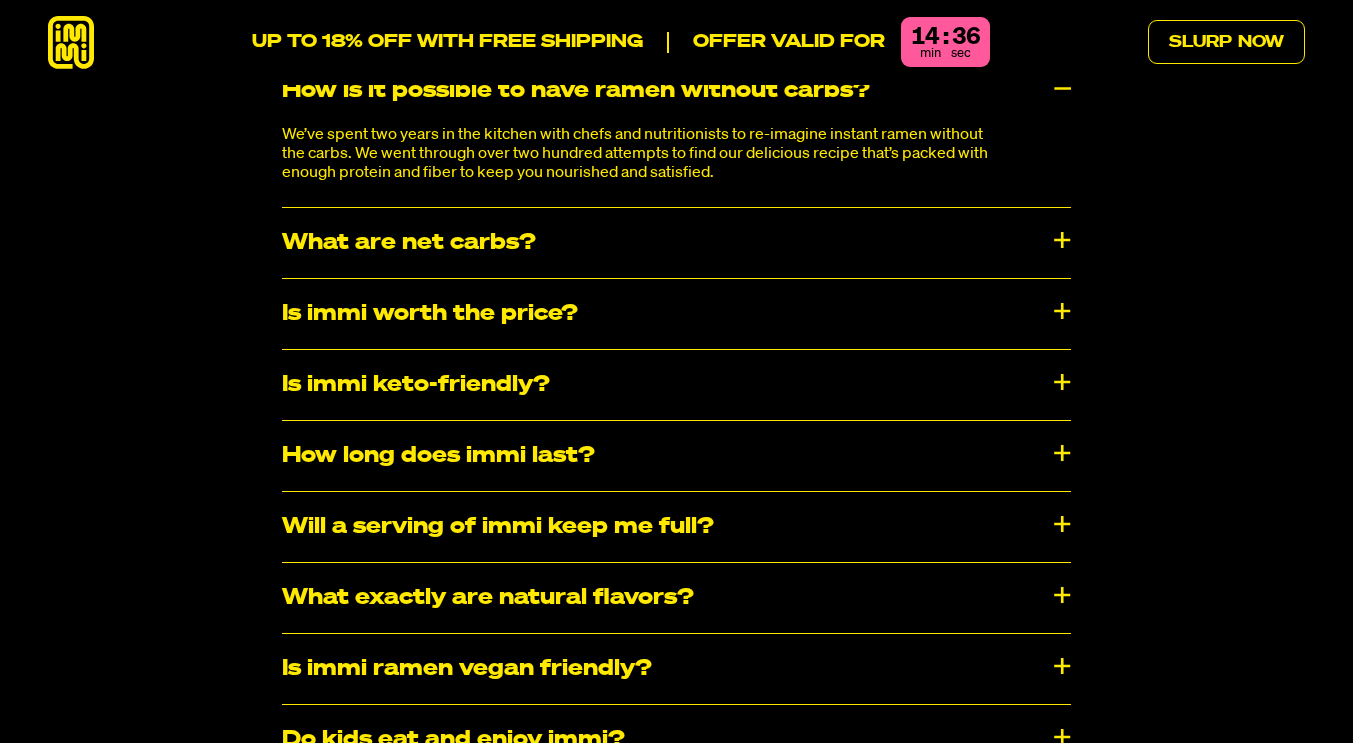 click on "Will a serving of immi keep me full?" at bounding box center (676, 527) 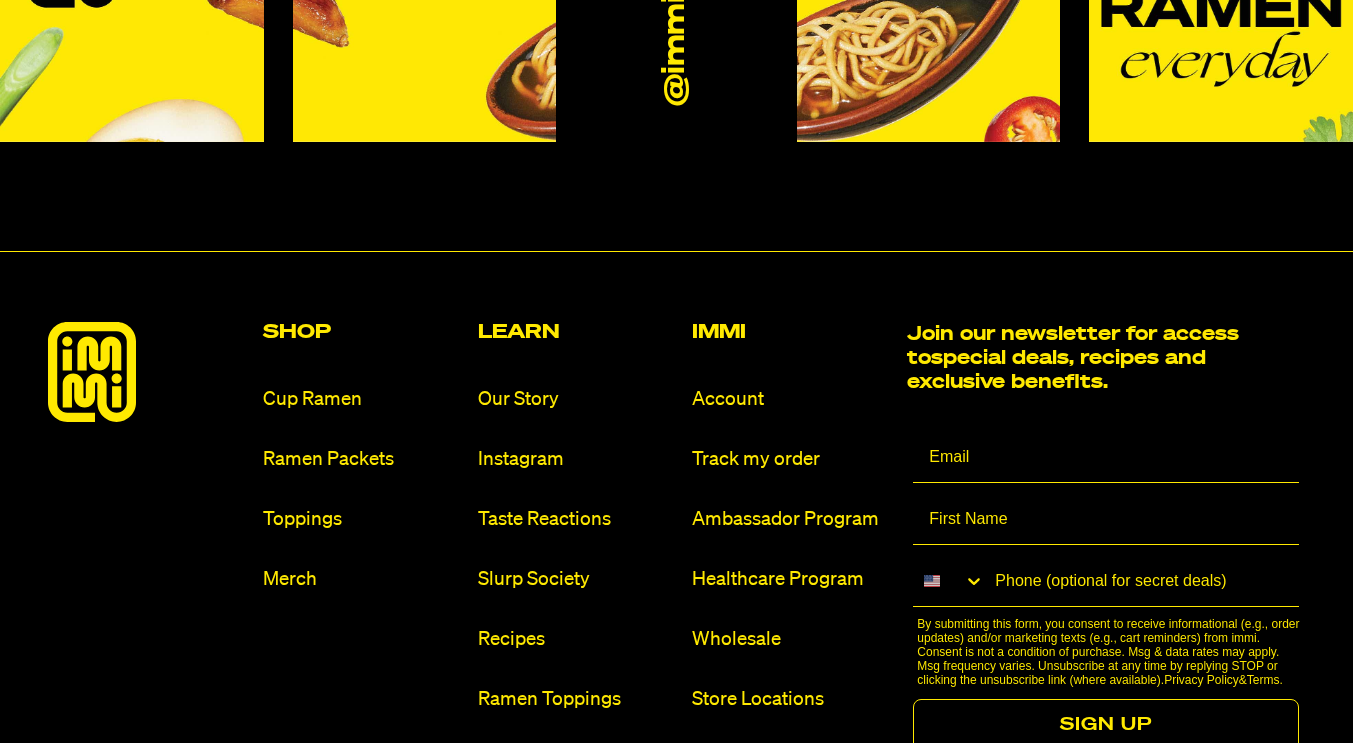 scroll, scrollTop: 11786, scrollLeft: 0, axis: vertical 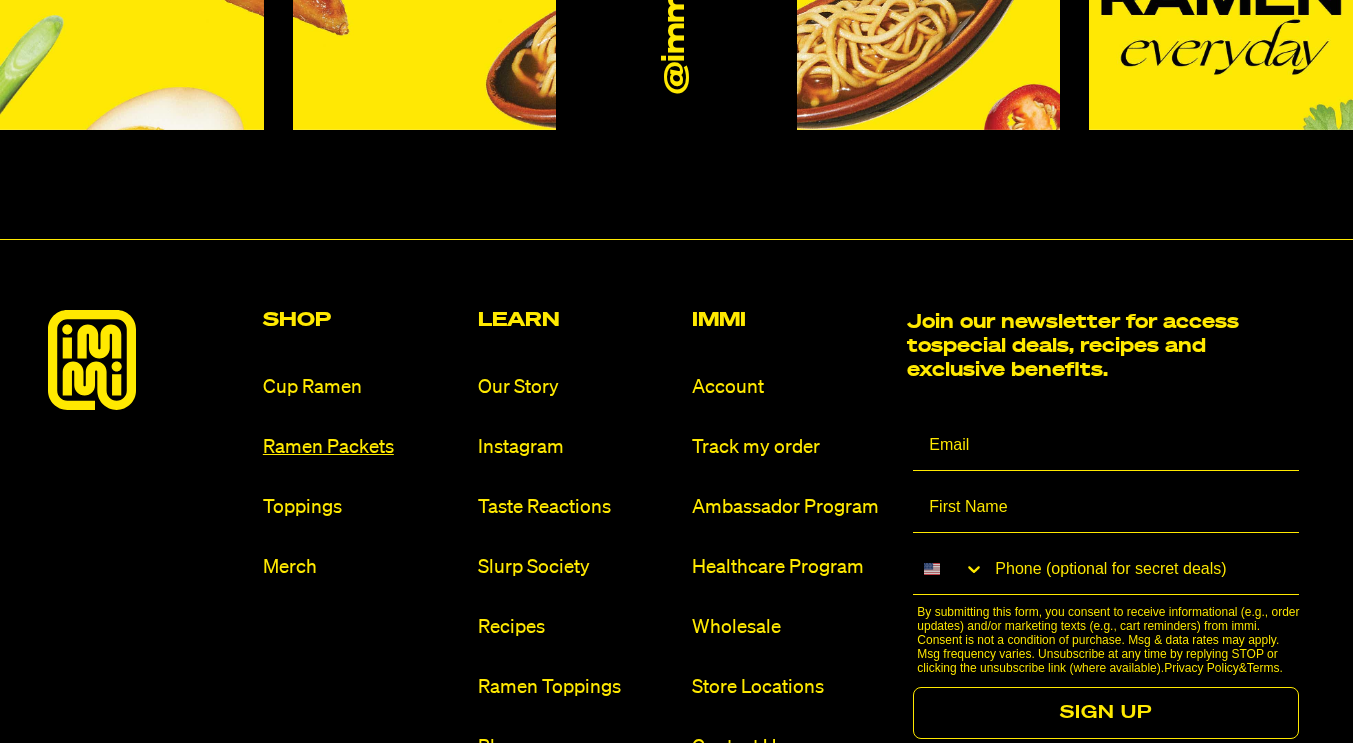 click on "Ramen Packets" at bounding box center (362, 447) 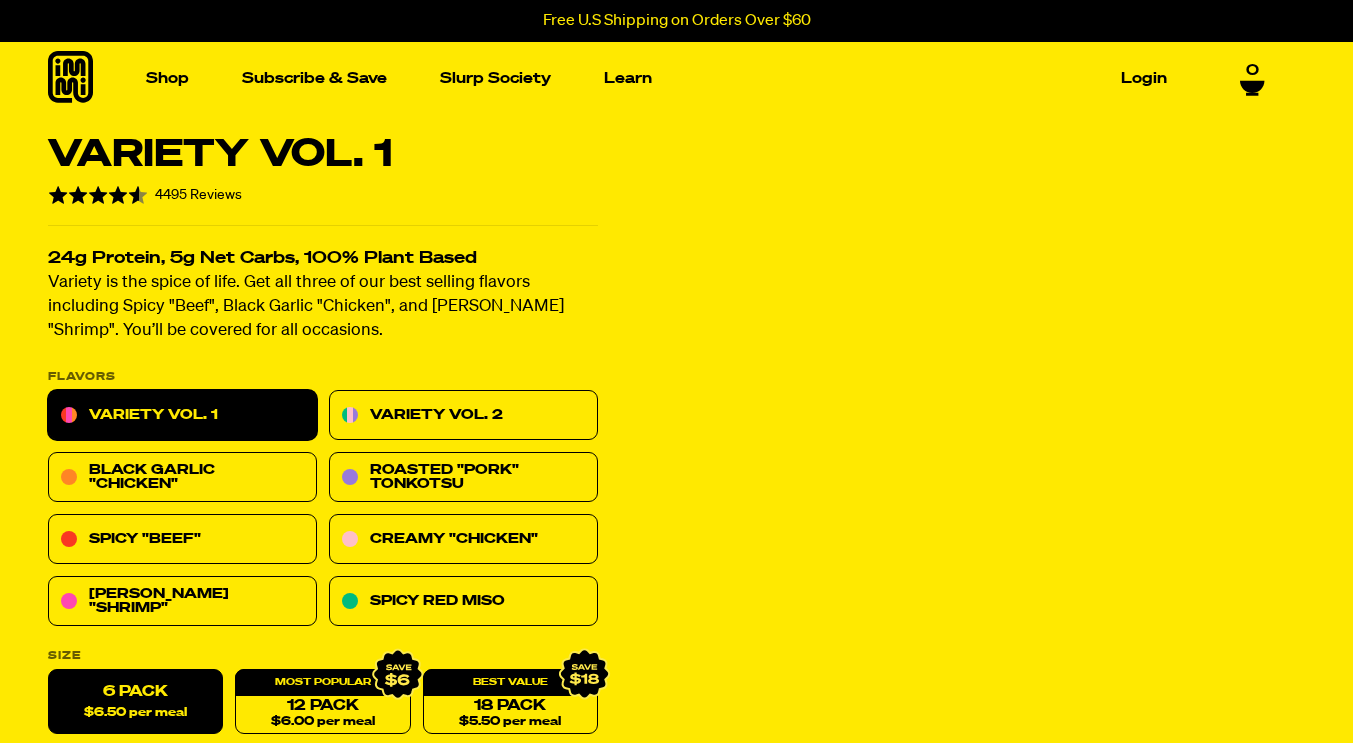 scroll, scrollTop: 0, scrollLeft: 0, axis: both 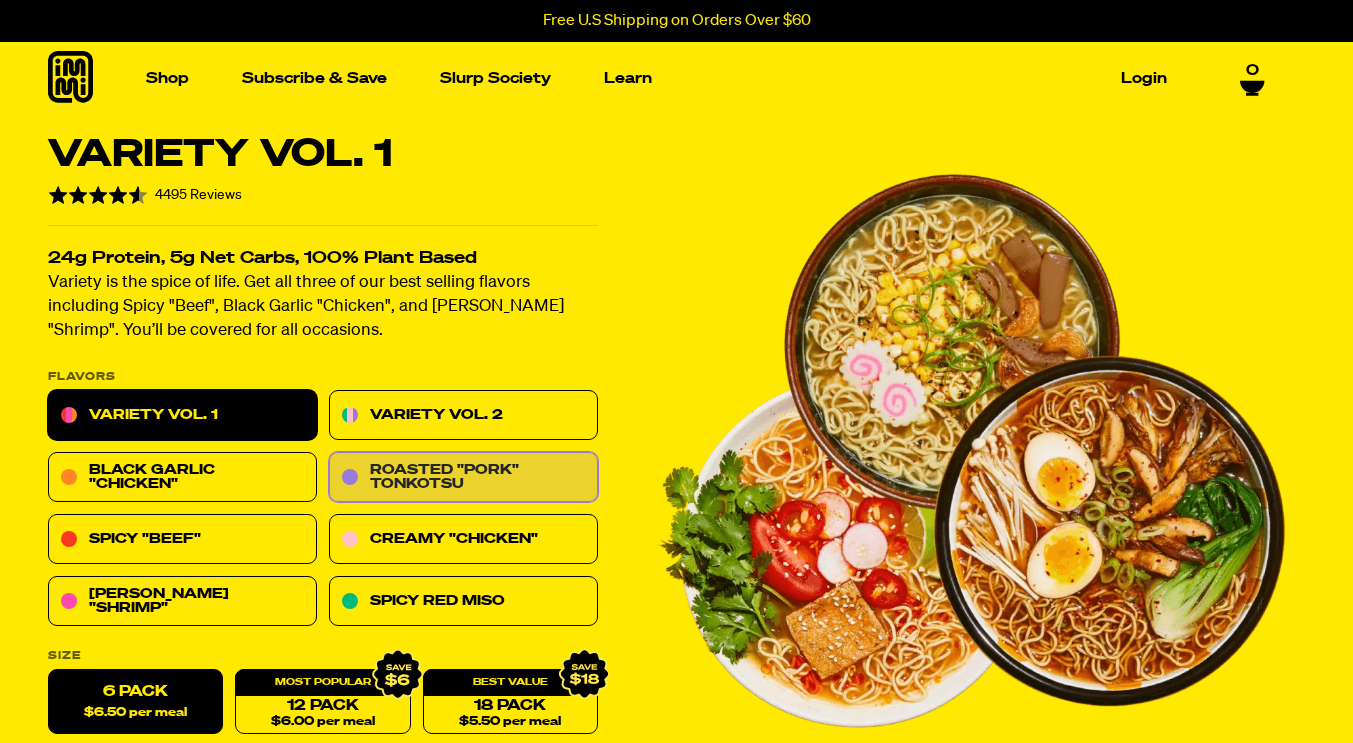 click on "Roasted "Pork" Tonkotsu" at bounding box center (463, 478) 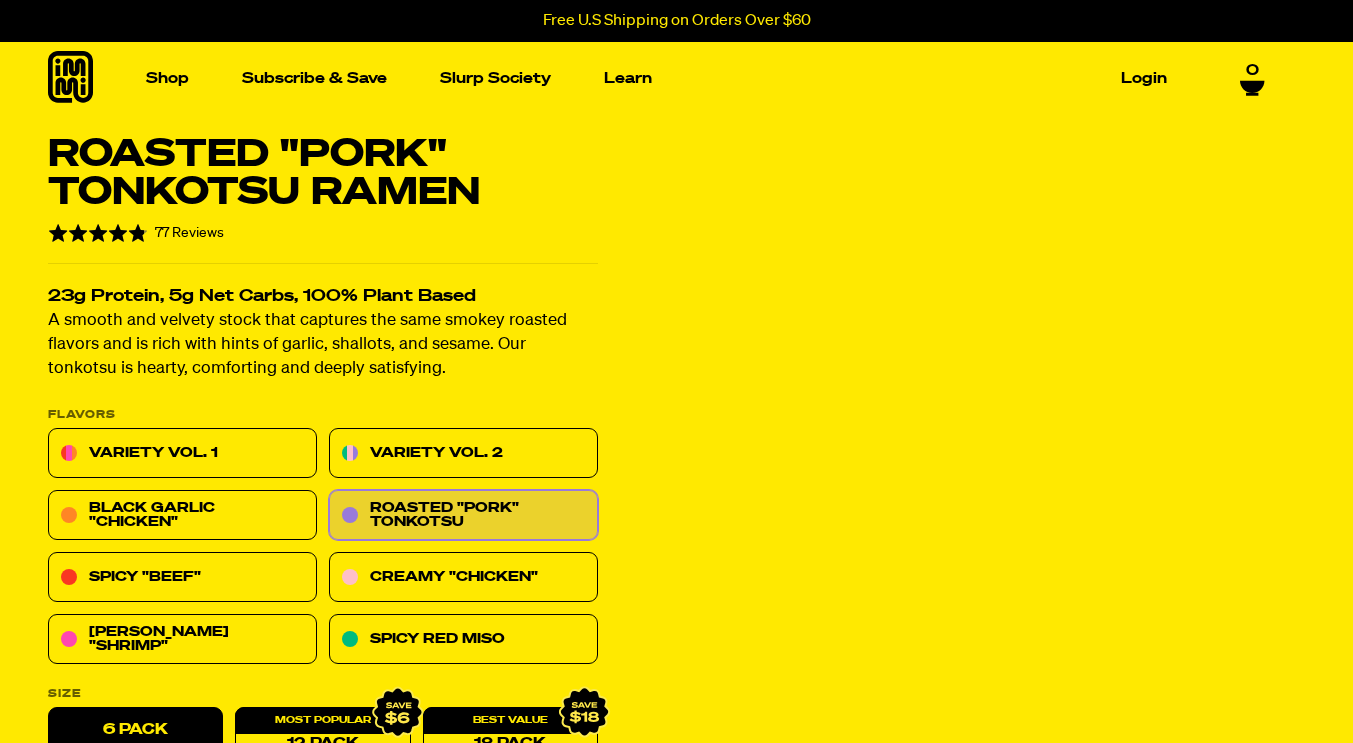 scroll, scrollTop: 0, scrollLeft: 0, axis: both 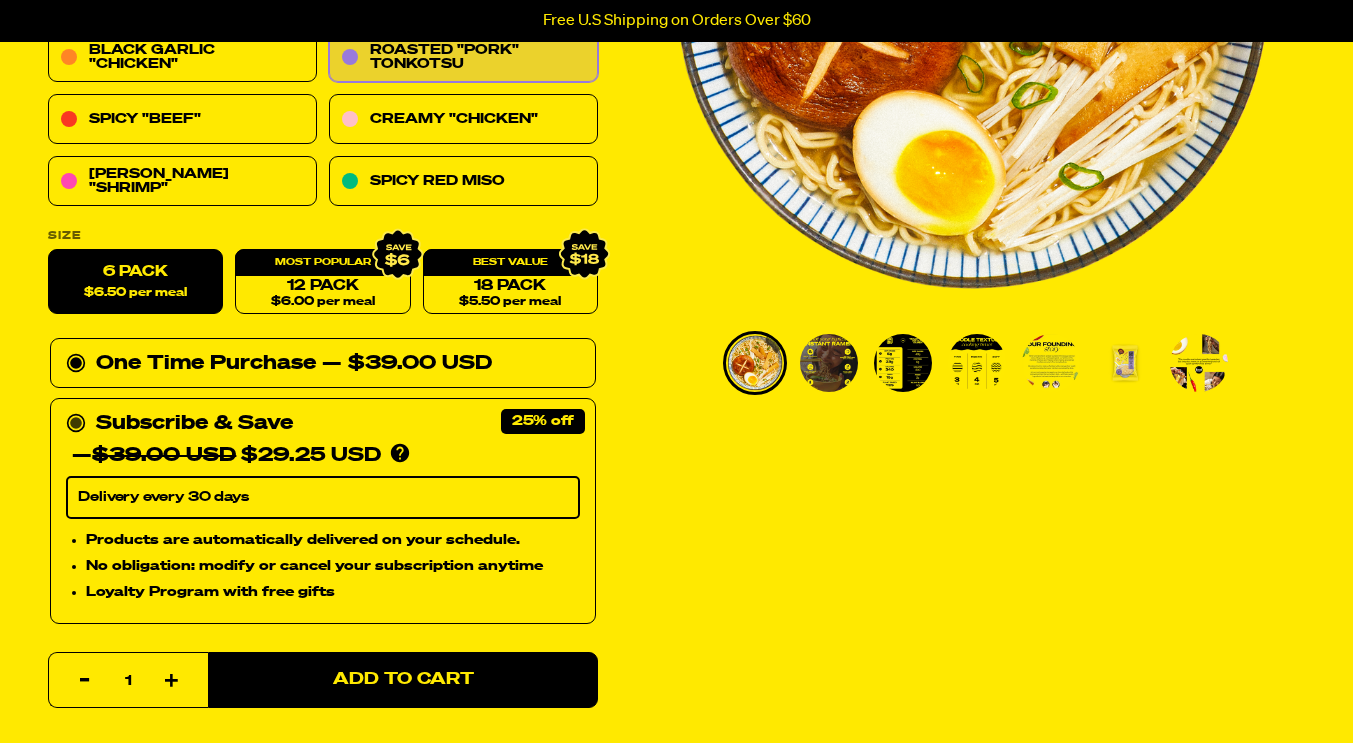 click 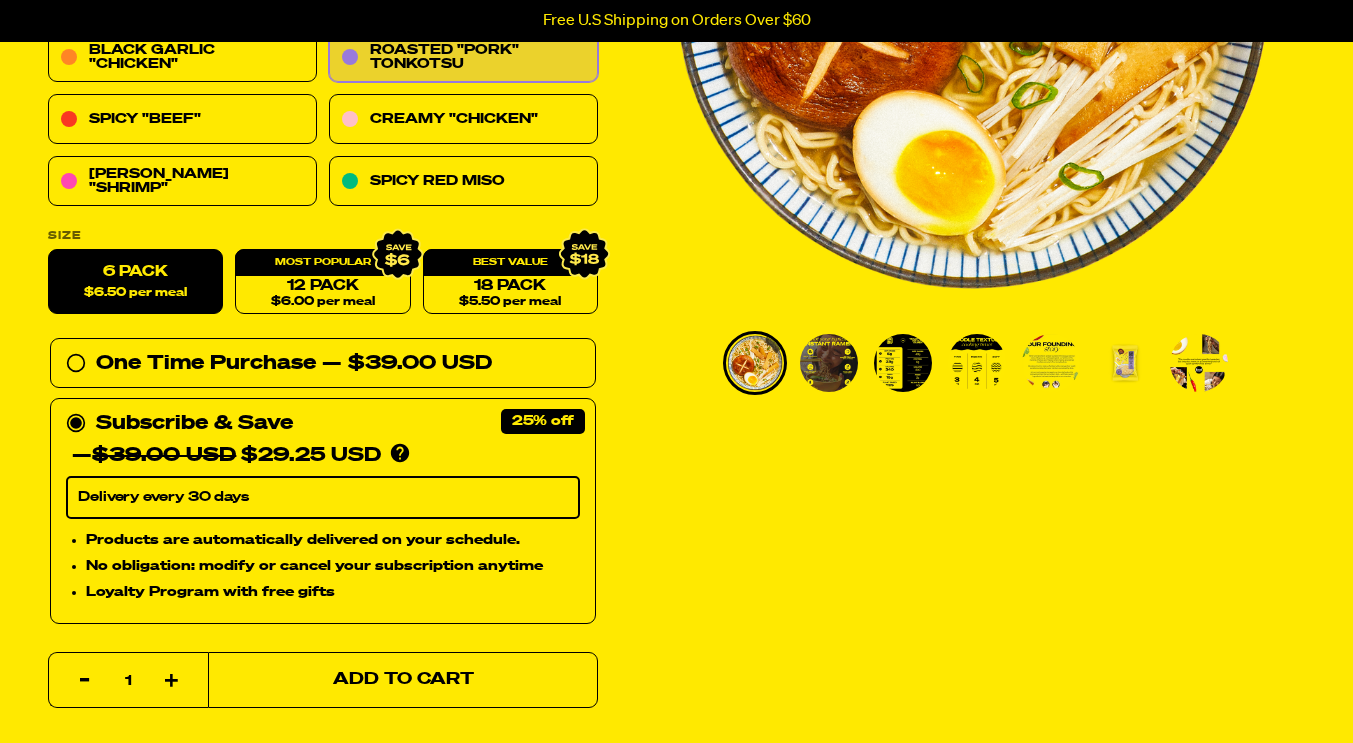 click on "Add to Cart" at bounding box center (403, 680) 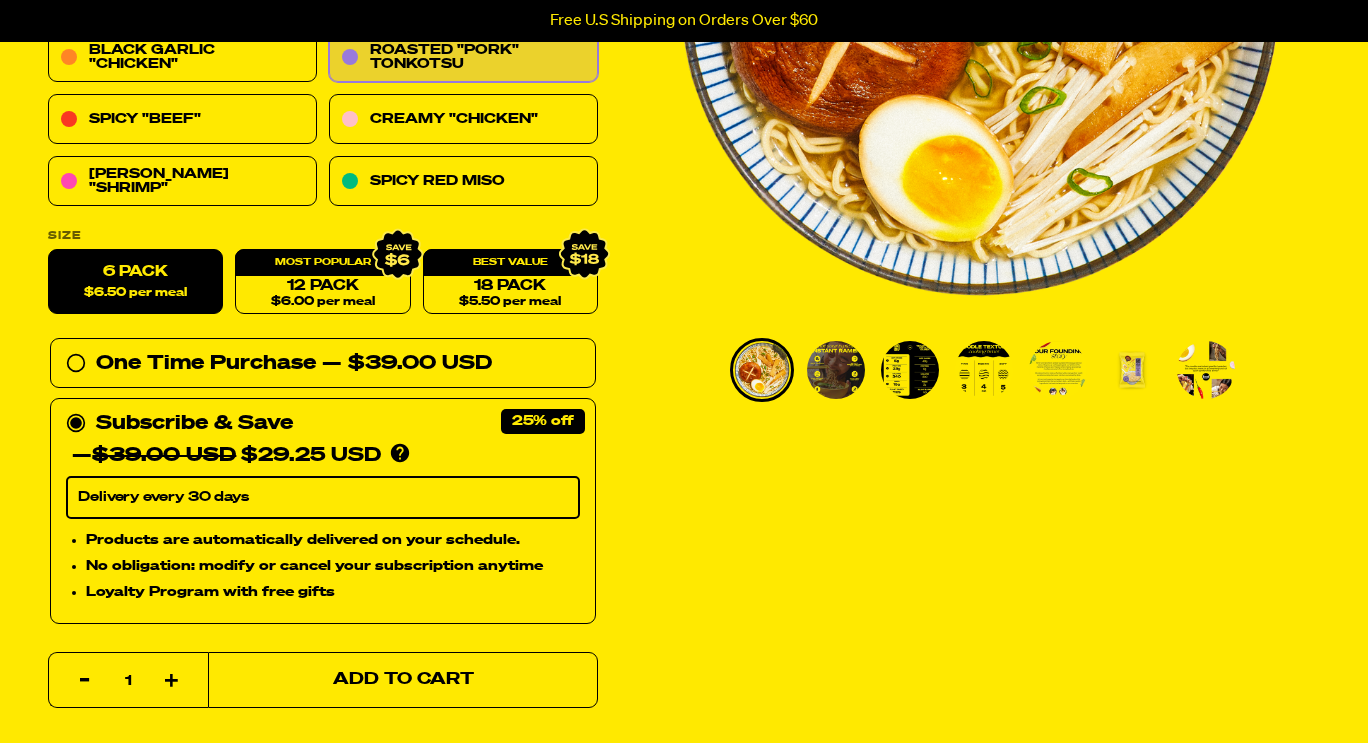 select on "Every 30 Days" 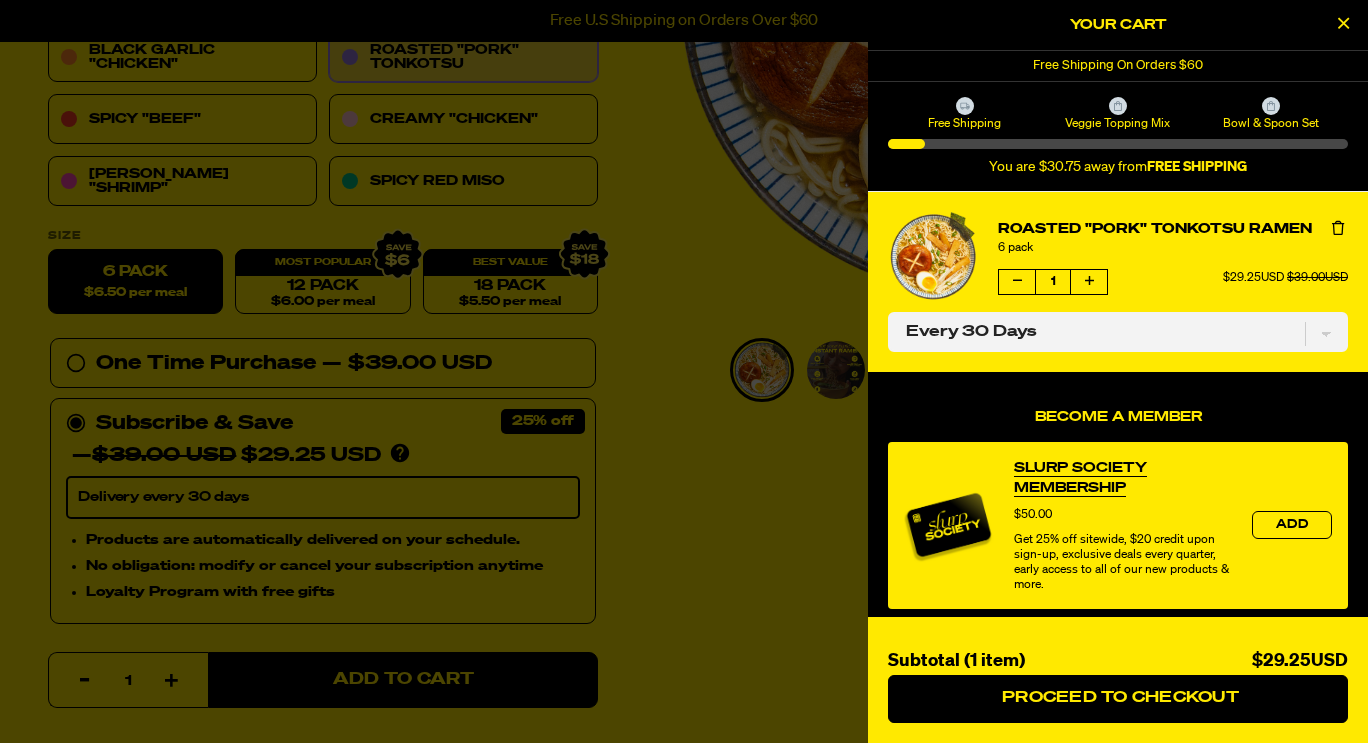 click at bounding box center (684, 371) 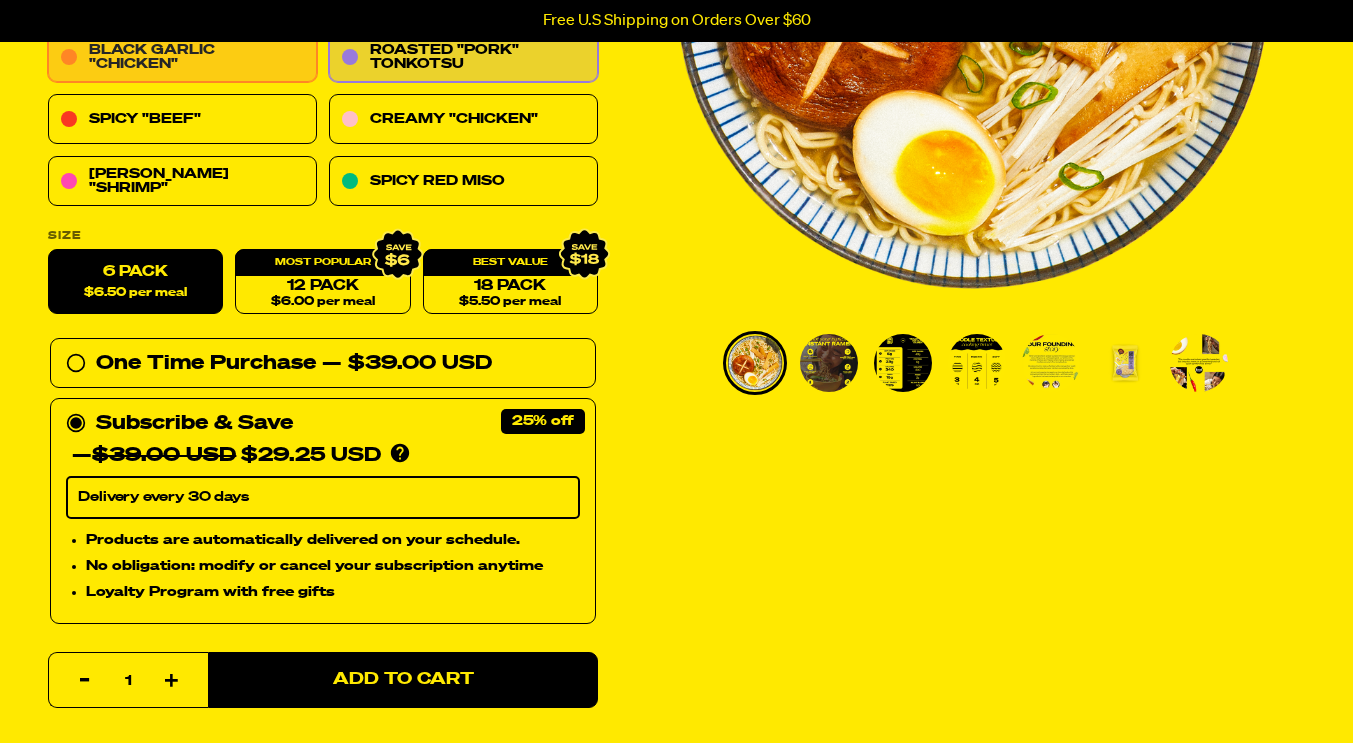 click on "Black Garlic "Chicken"" at bounding box center [182, 58] 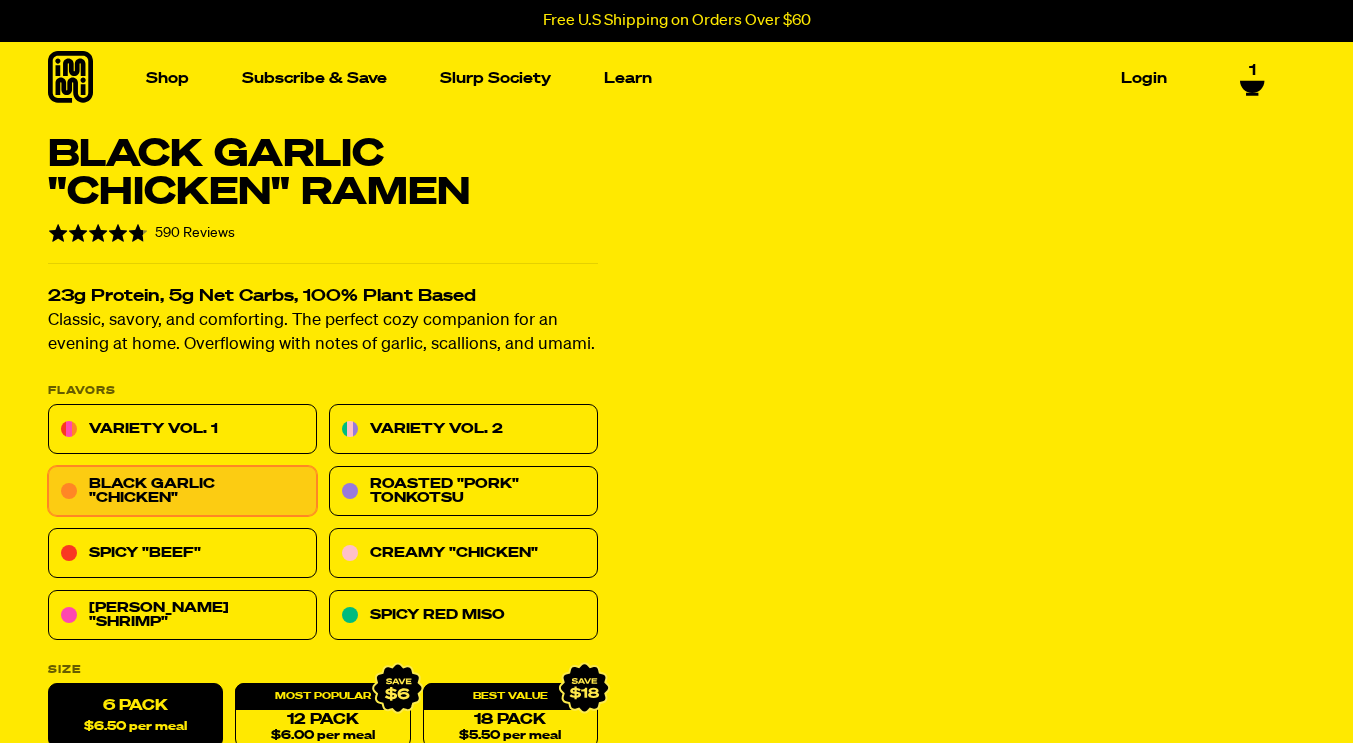 select on "Every 30 Days" 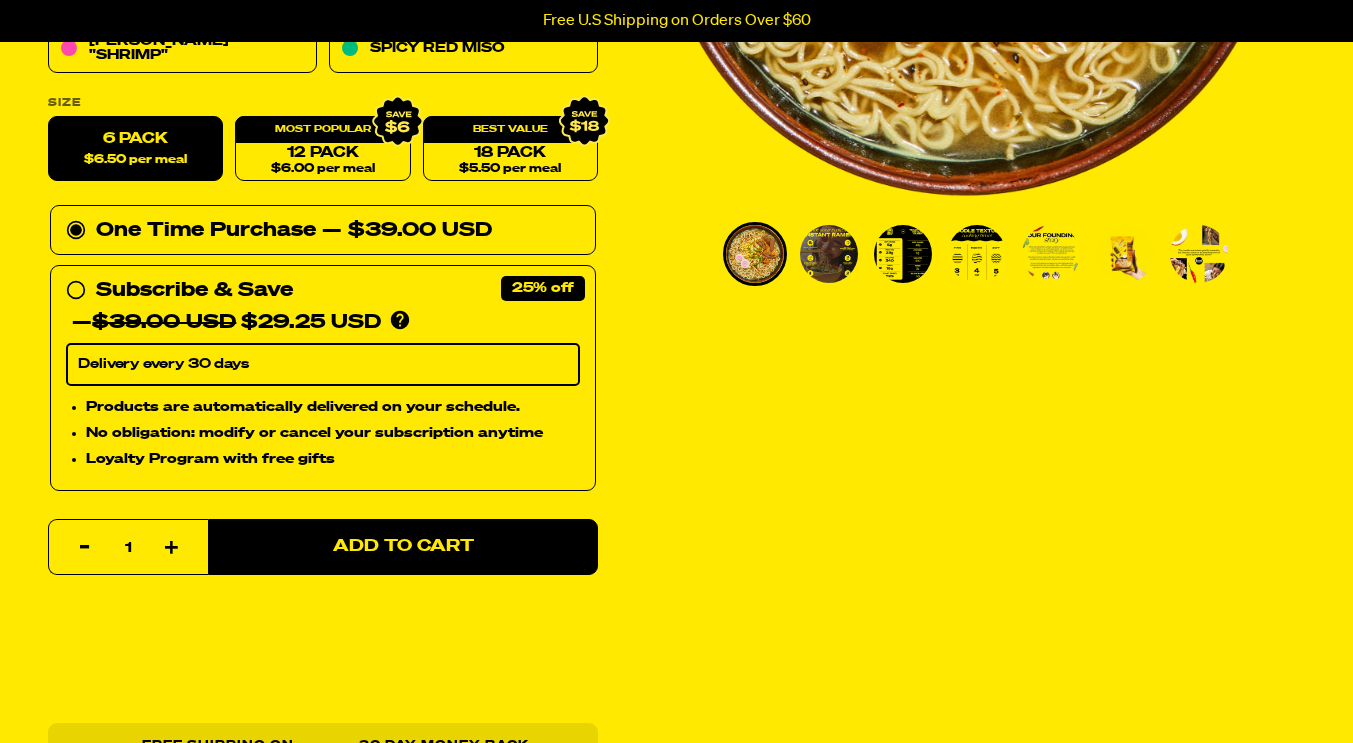 scroll, scrollTop: 621, scrollLeft: 0, axis: vertical 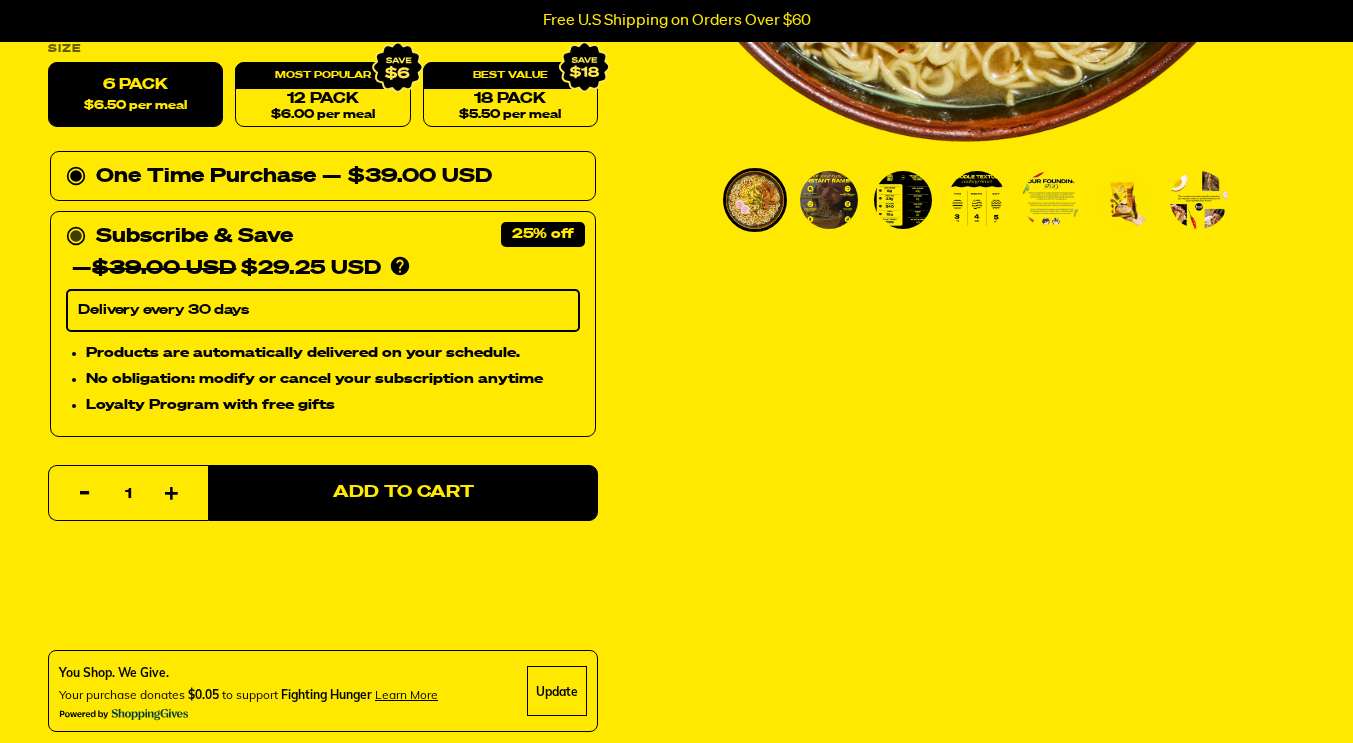 click 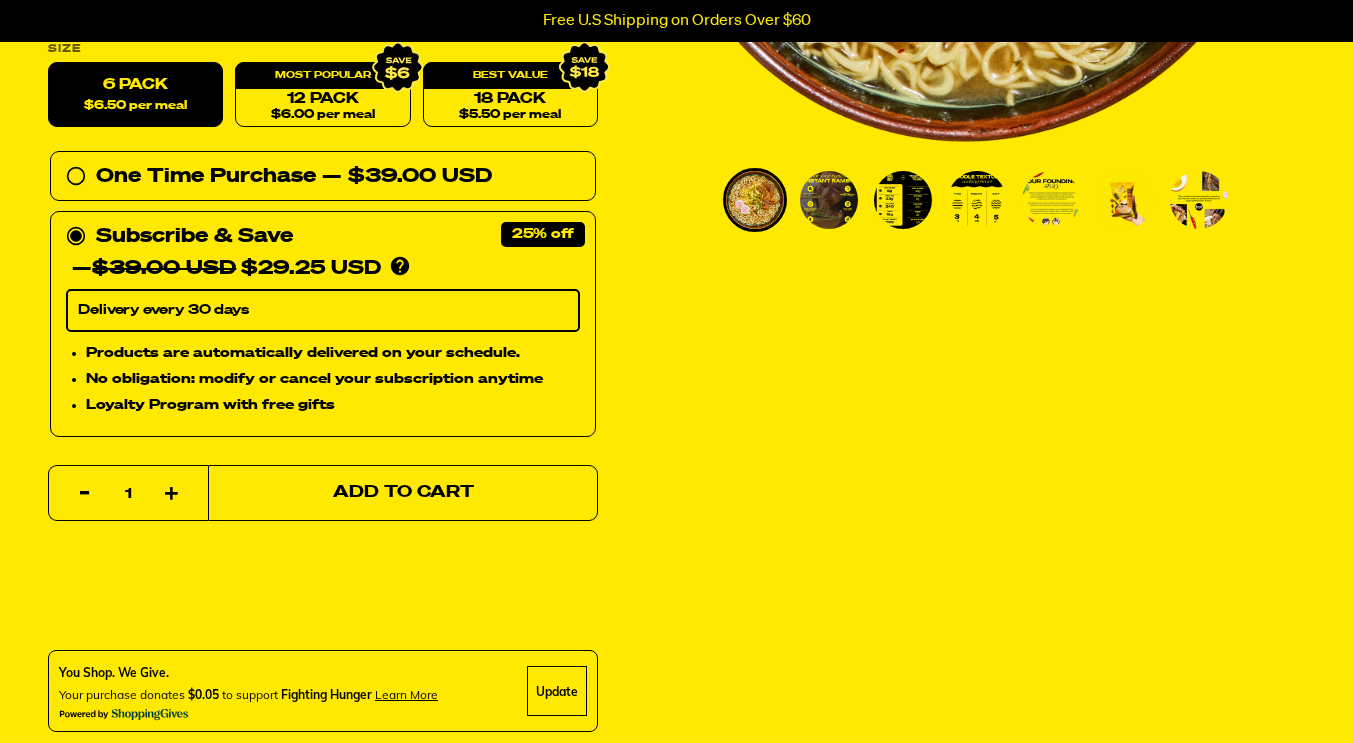 click on "Add to Cart" at bounding box center [403, 493] 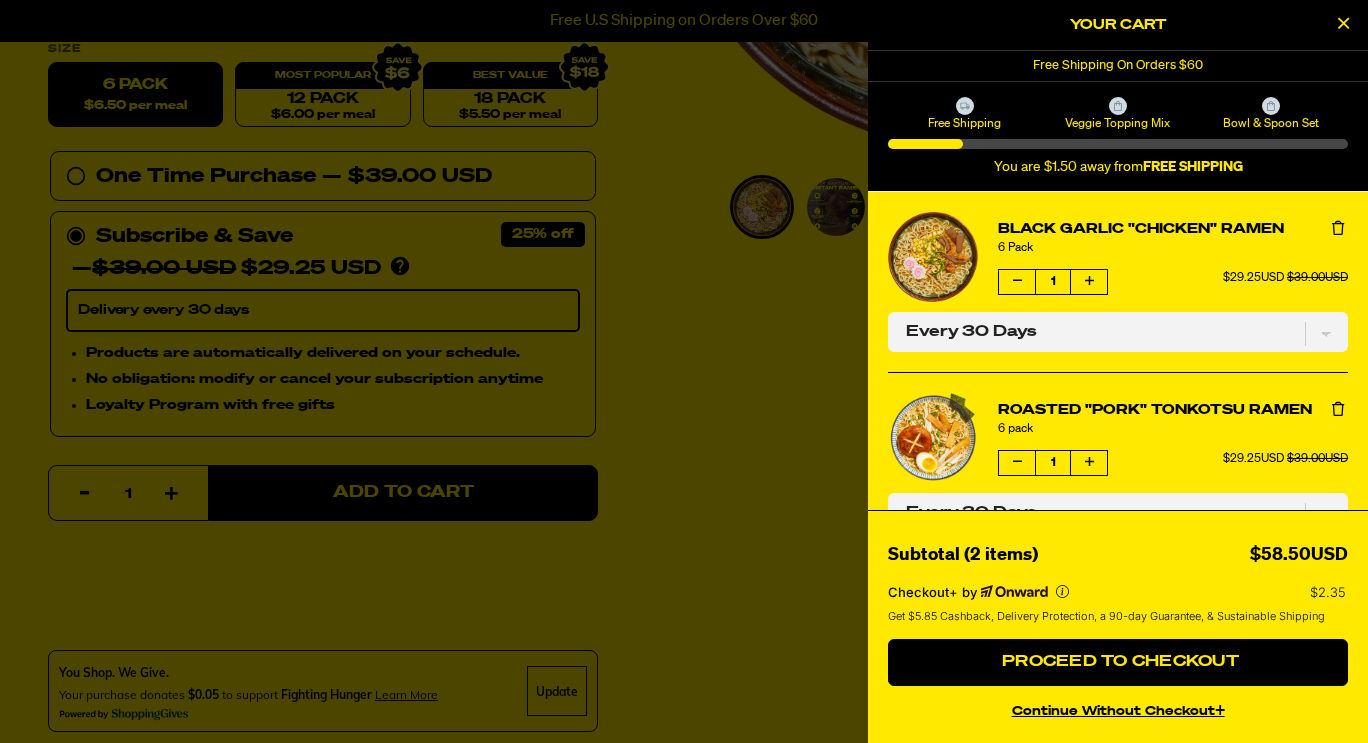 click at bounding box center [684, 371] 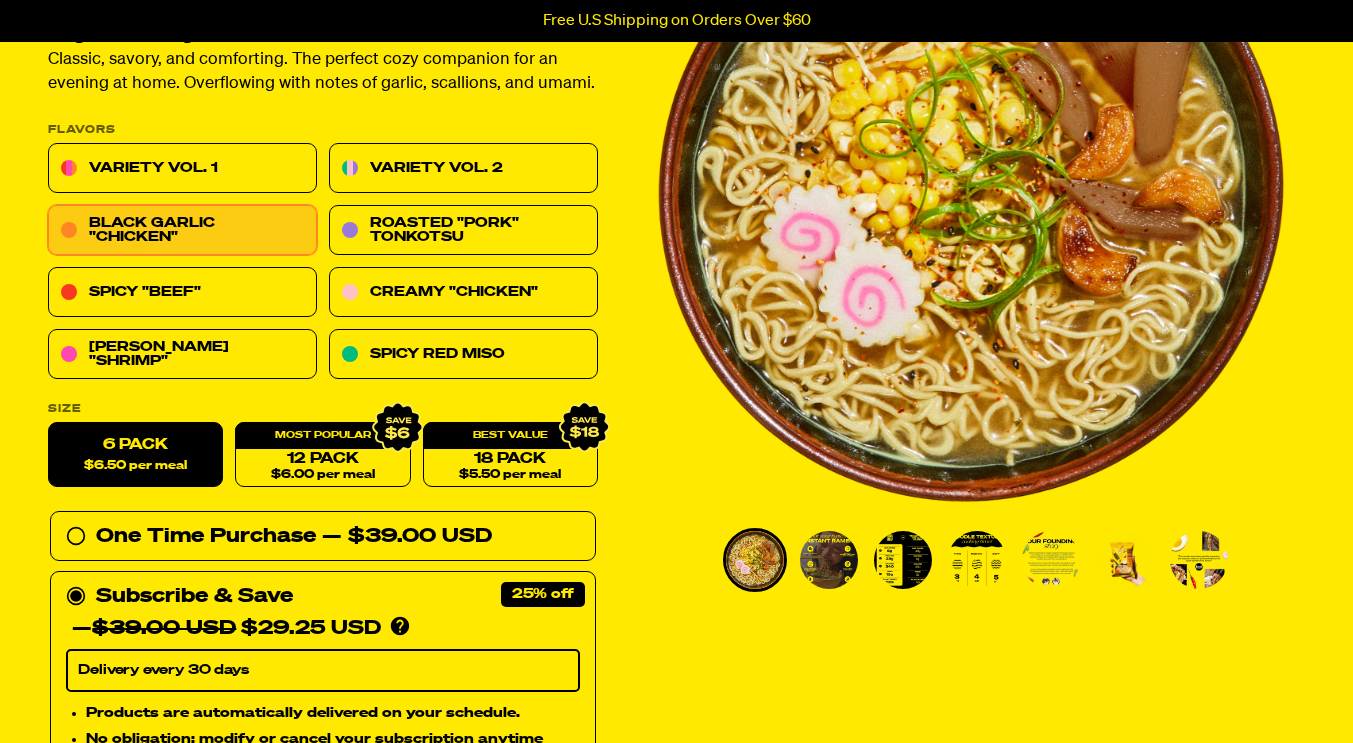 scroll, scrollTop: 0, scrollLeft: 0, axis: both 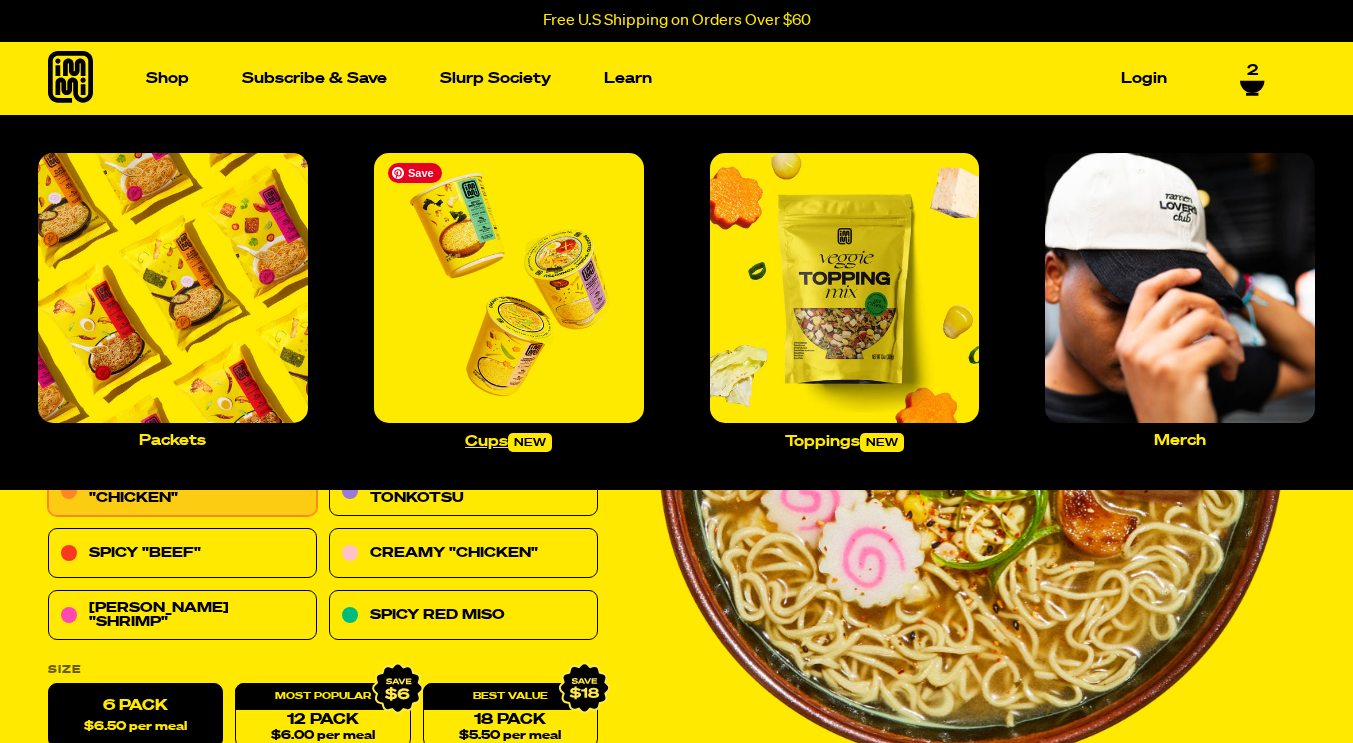 click at bounding box center (509, 288) 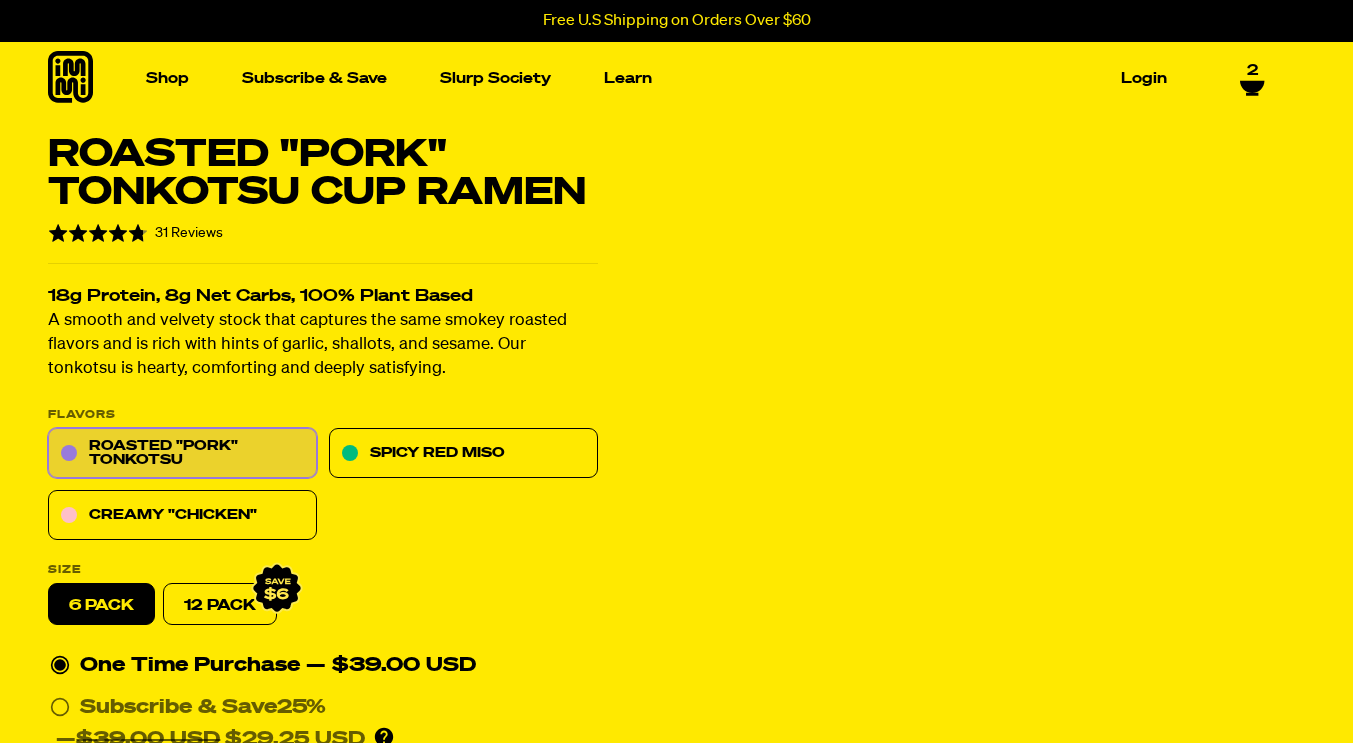 select on "Every 30 Days" 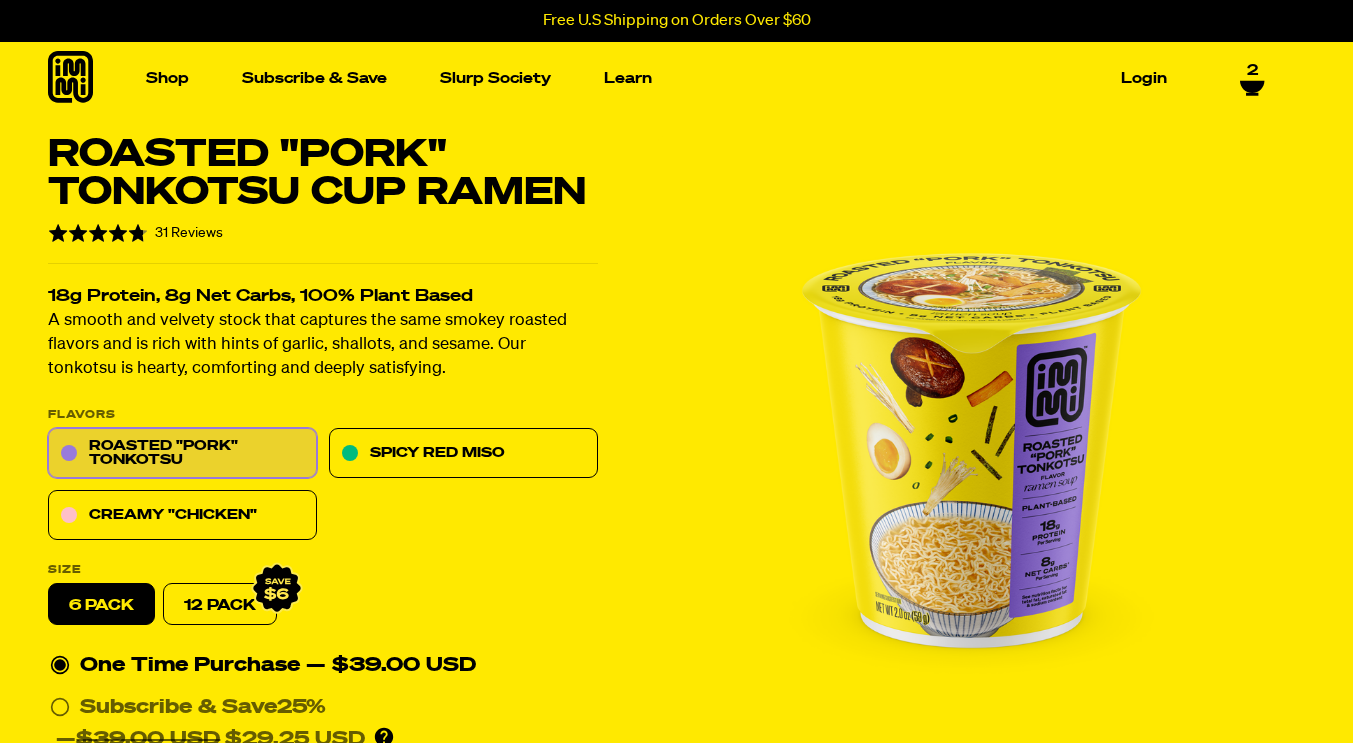 scroll, scrollTop: 0, scrollLeft: 0, axis: both 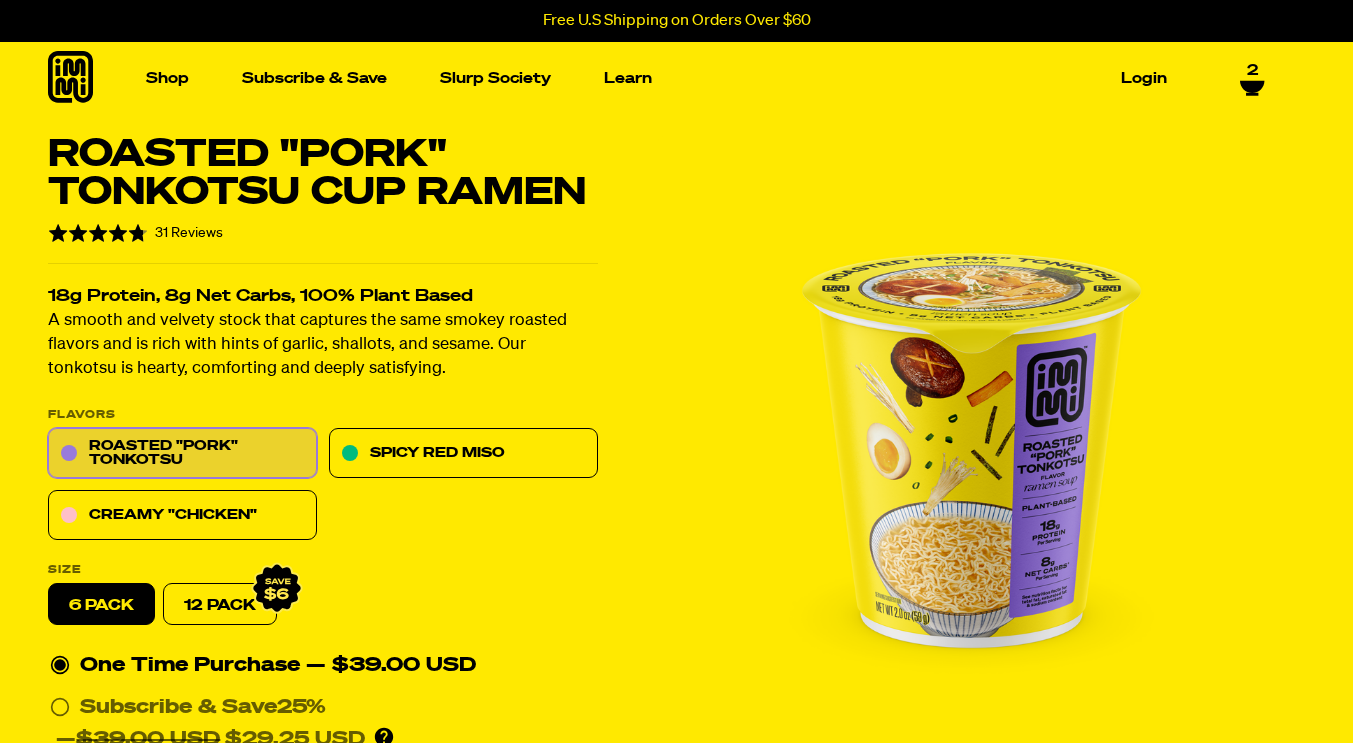 click 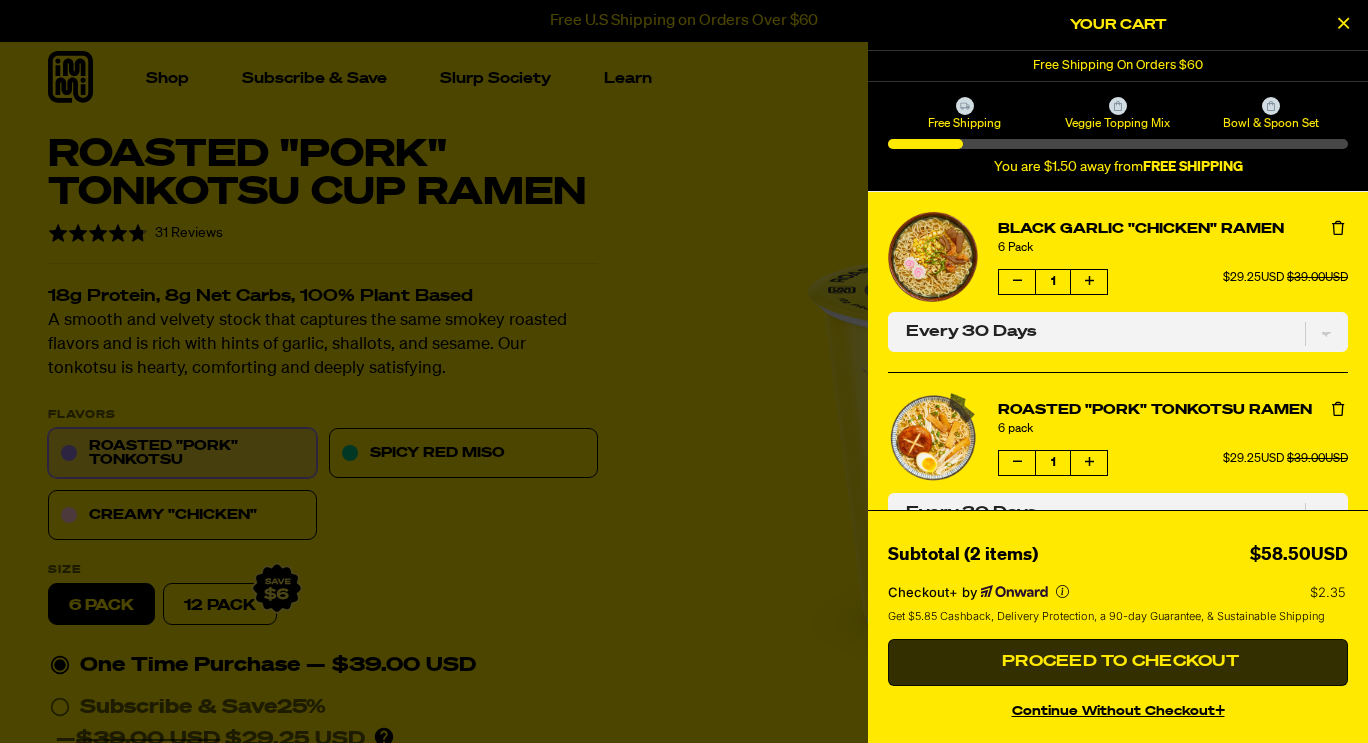 click on "Proceed to Checkout" at bounding box center (1118, 663) 